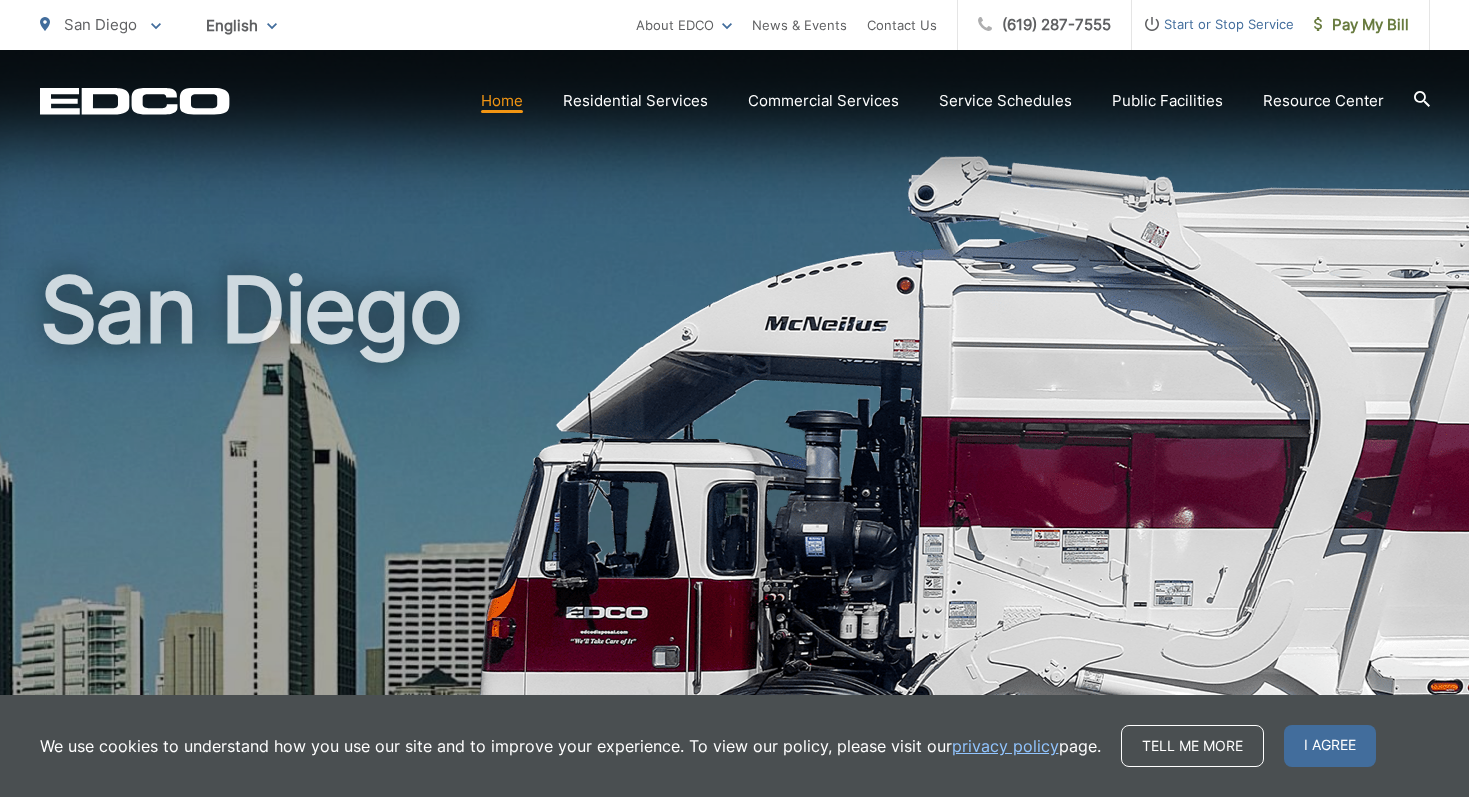 scroll, scrollTop: 0, scrollLeft: 0, axis: both 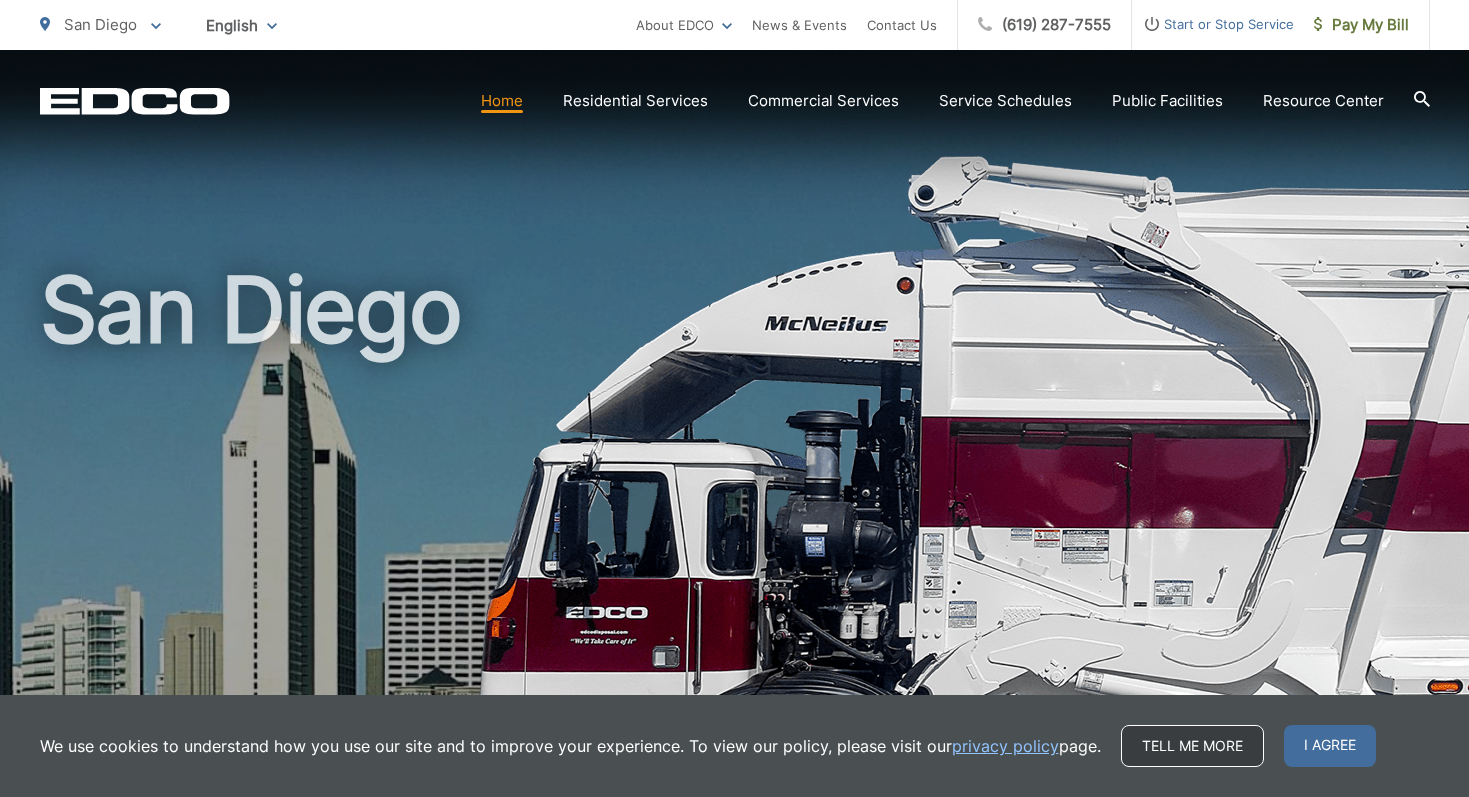 click on "Tell me more" at bounding box center (1192, 746) 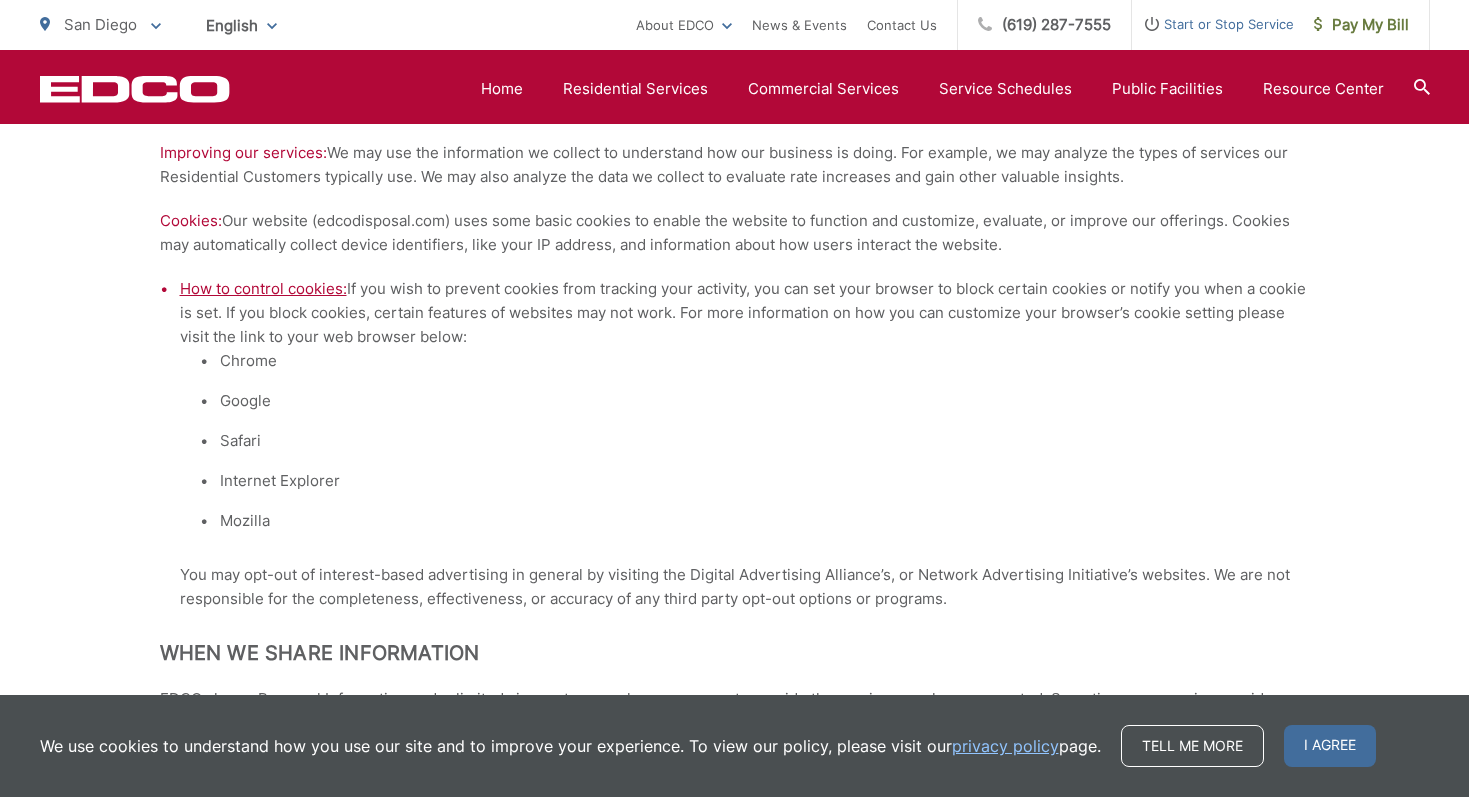 scroll, scrollTop: 1676, scrollLeft: 0, axis: vertical 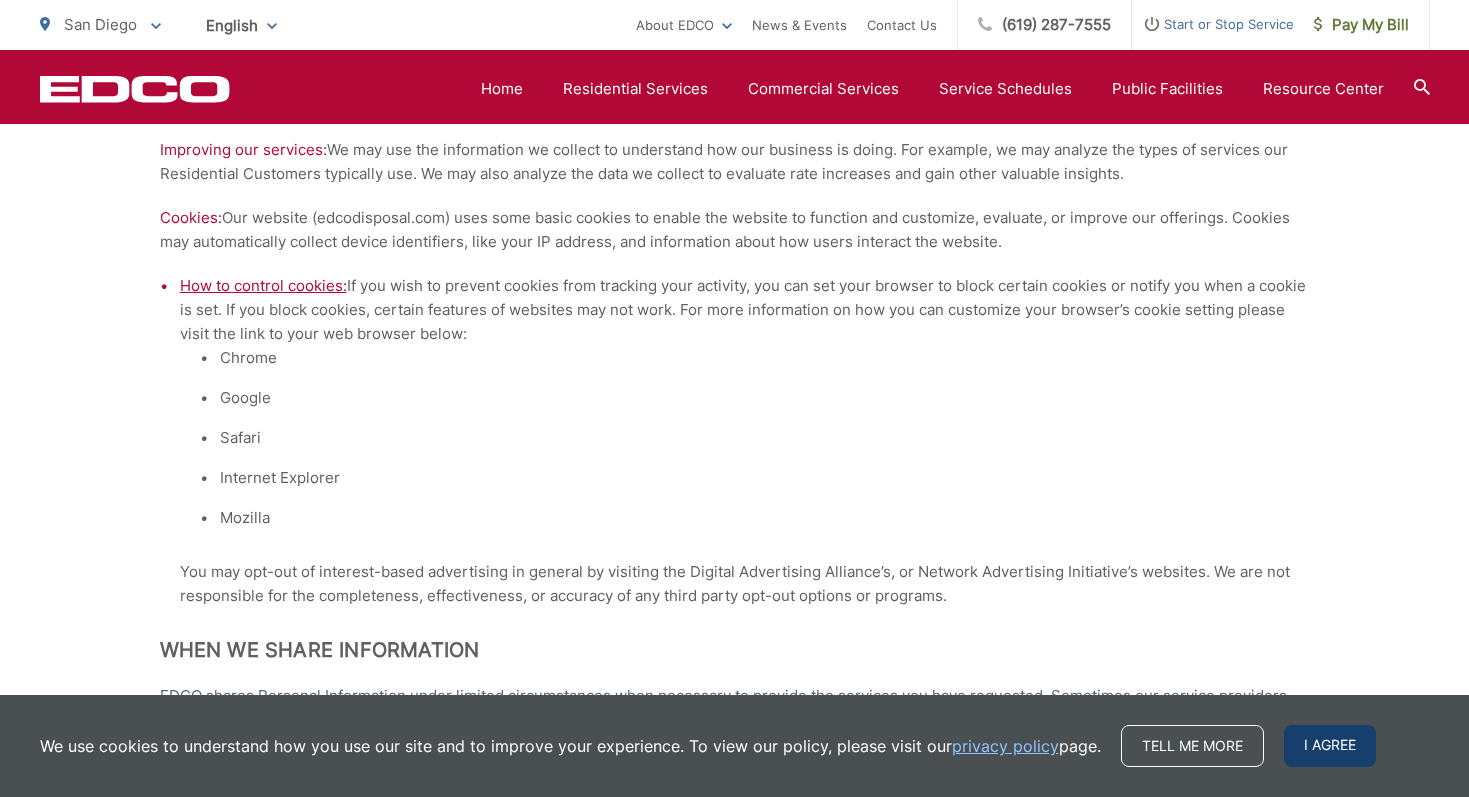 click on "I agree" at bounding box center [1330, 746] 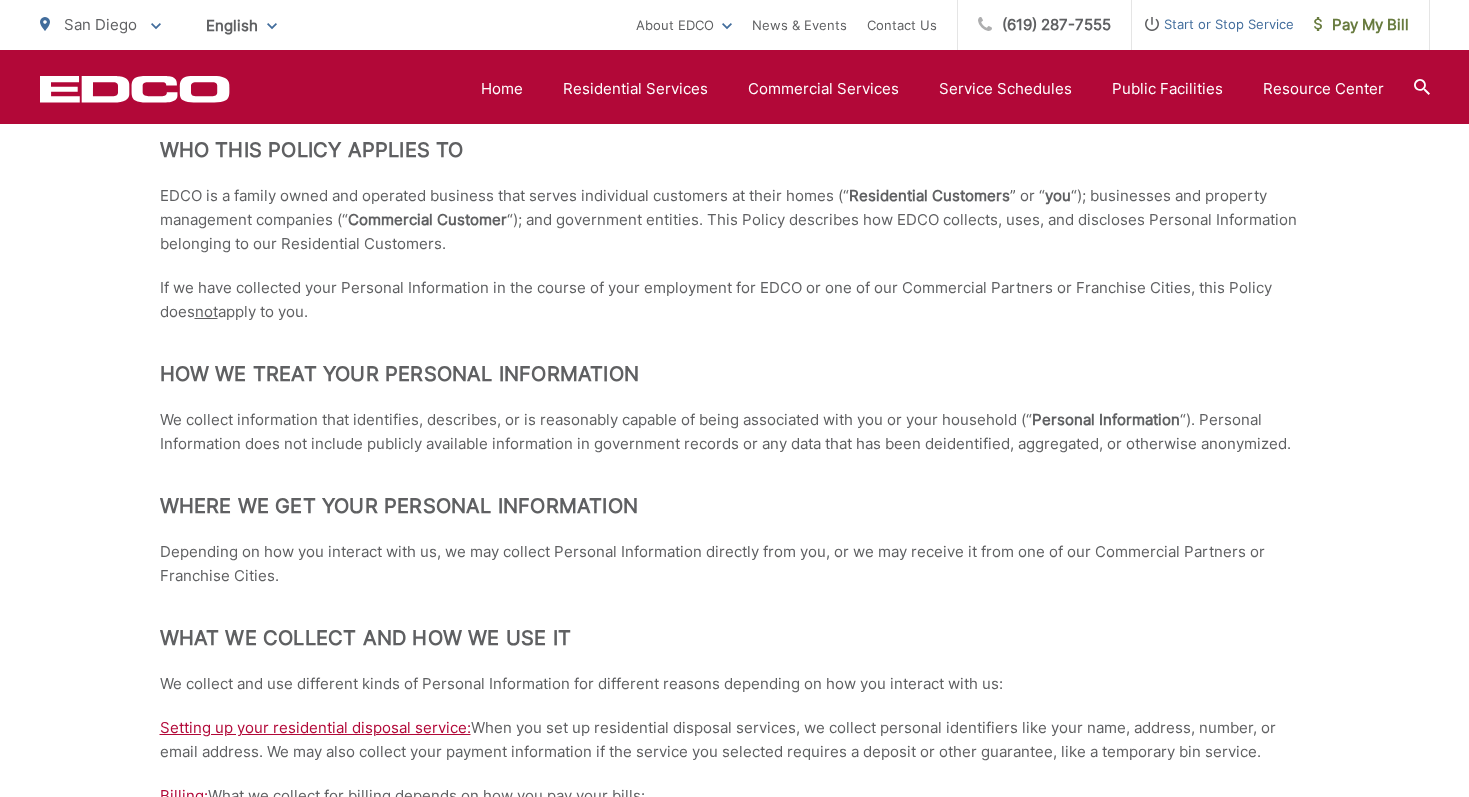 scroll, scrollTop: 426, scrollLeft: 0, axis: vertical 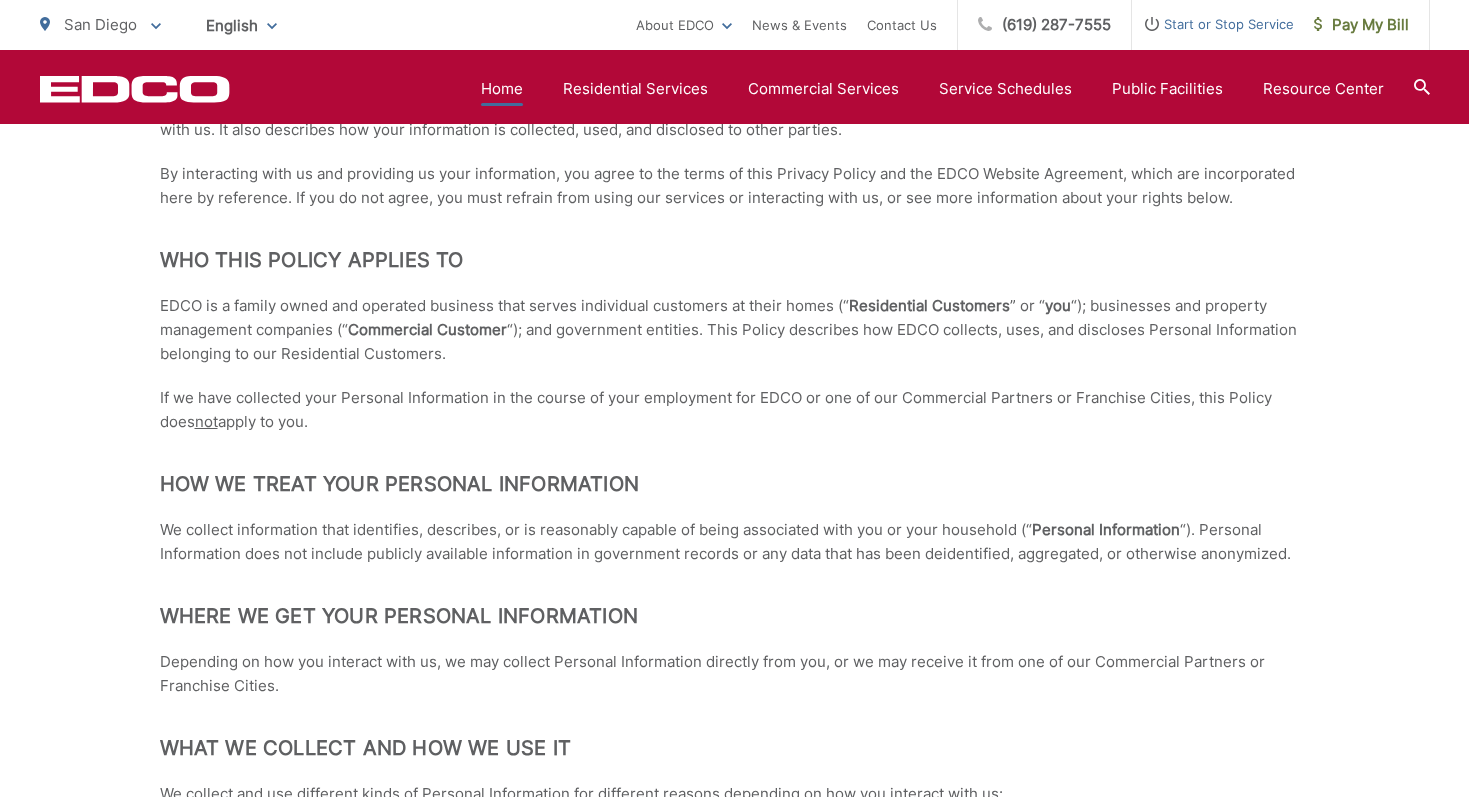 click on "Home" at bounding box center (502, 89) 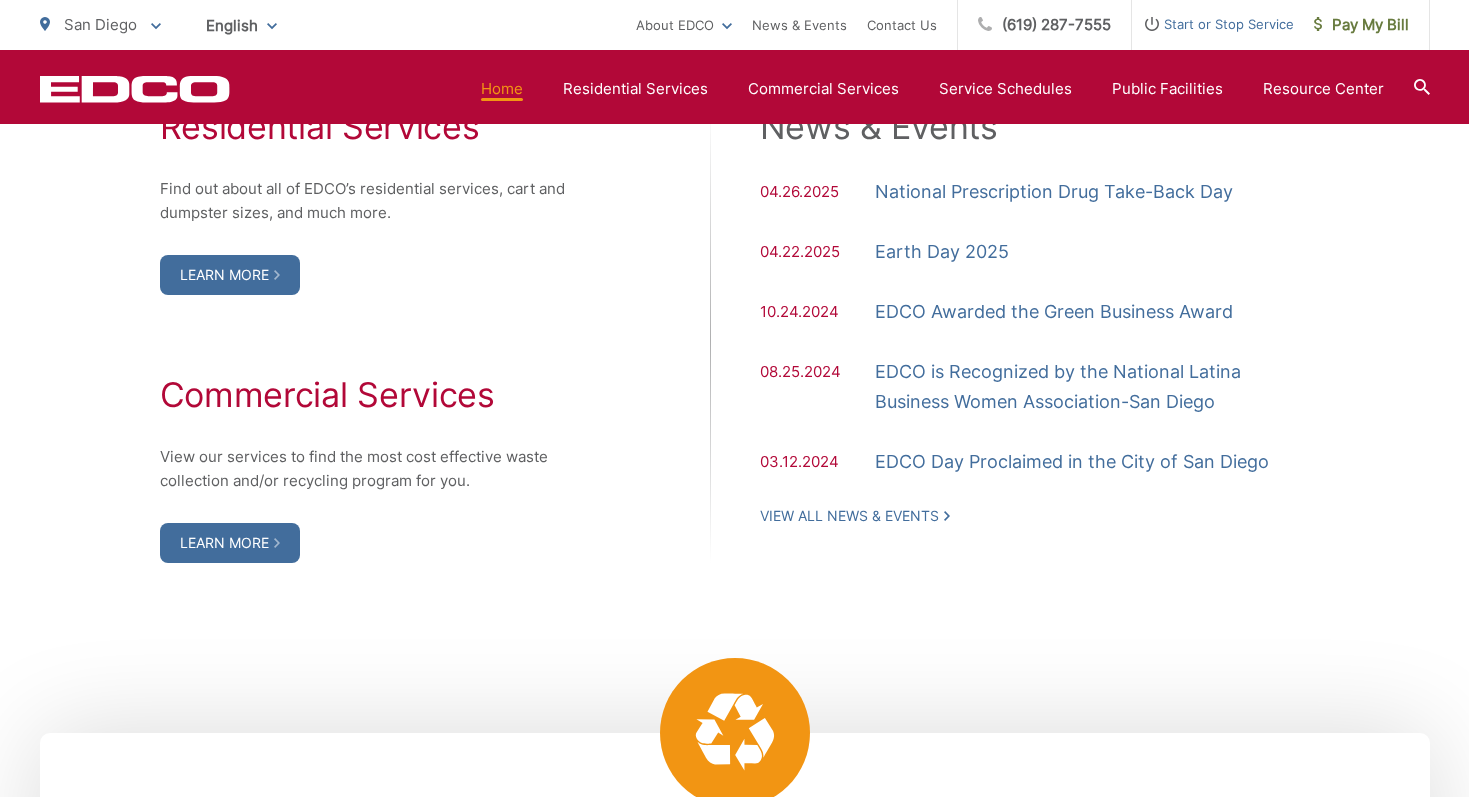 scroll, scrollTop: 1528, scrollLeft: 0, axis: vertical 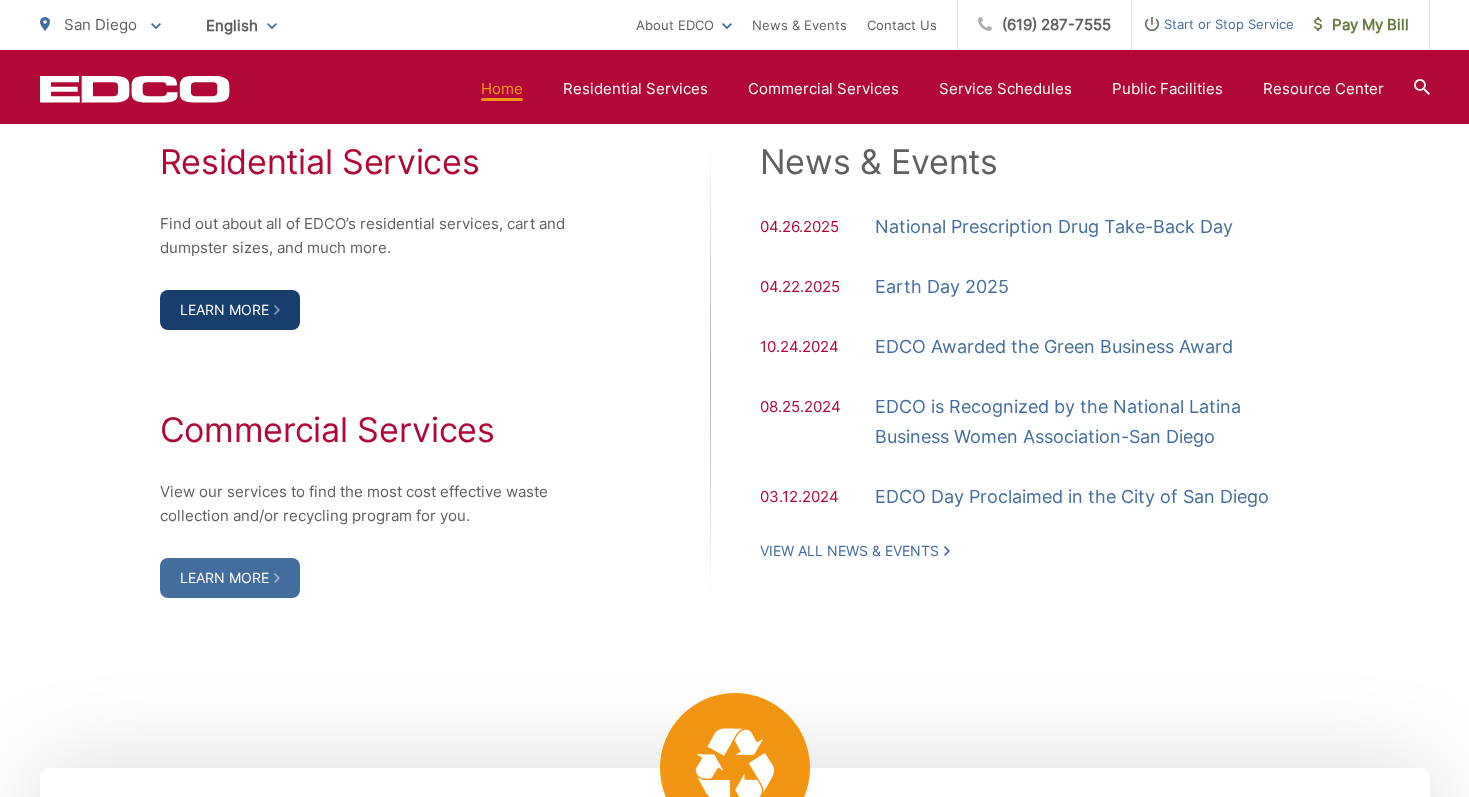 click on "Learn More" at bounding box center (230, 310) 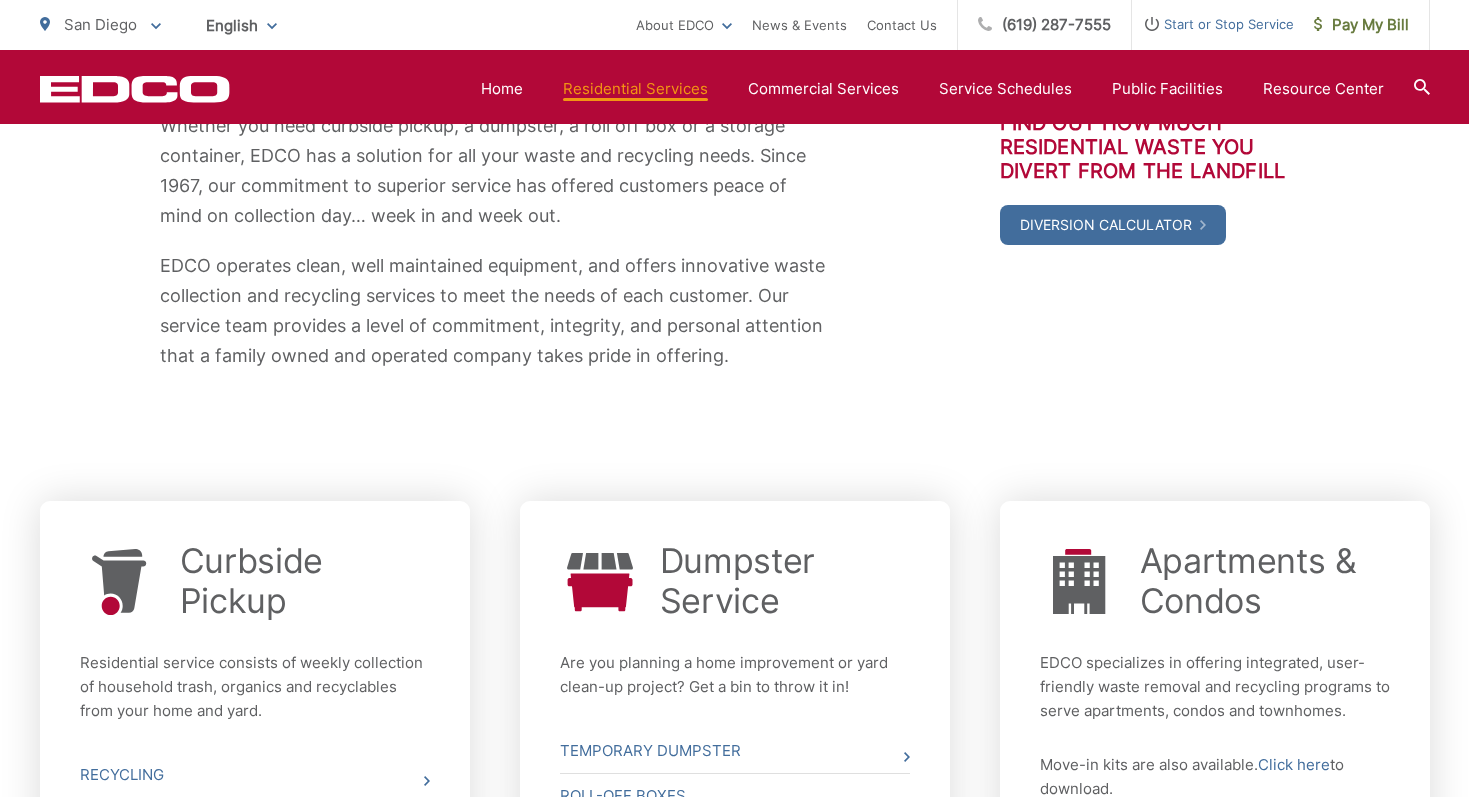 scroll, scrollTop: 0, scrollLeft: 0, axis: both 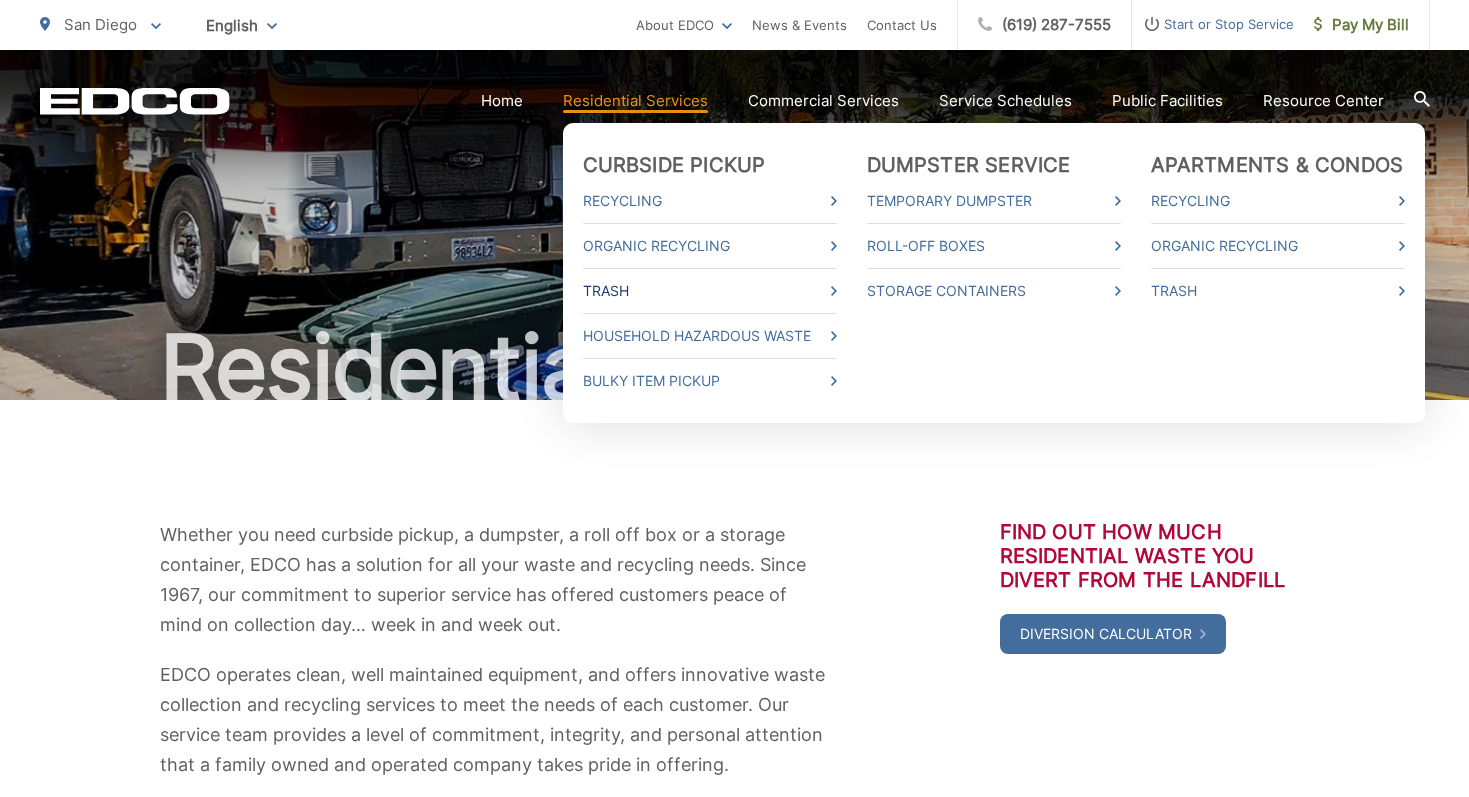 click on "Trash" at bounding box center (710, 291) 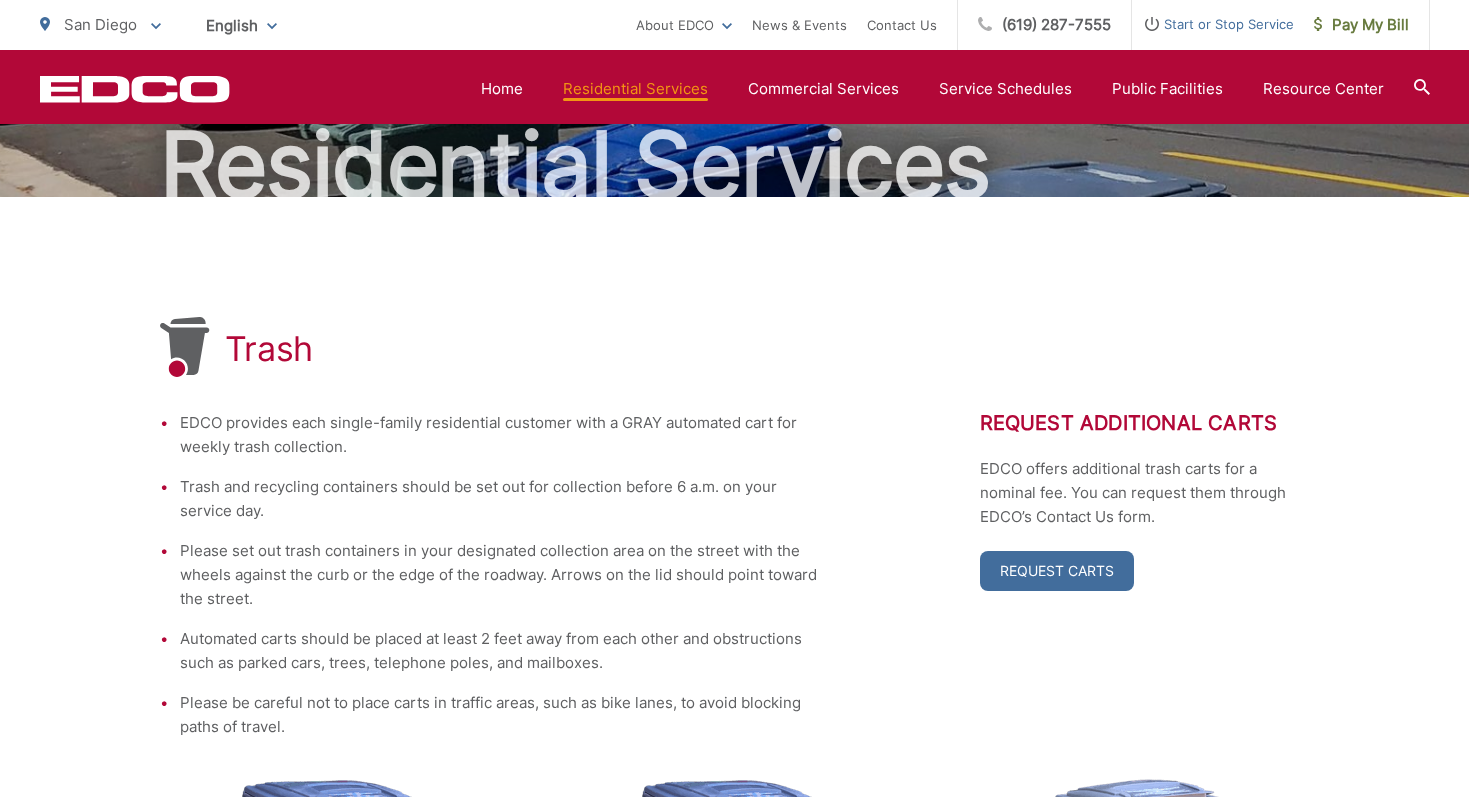 scroll, scrollTop: 0, scrollLeft: 0, axis: both 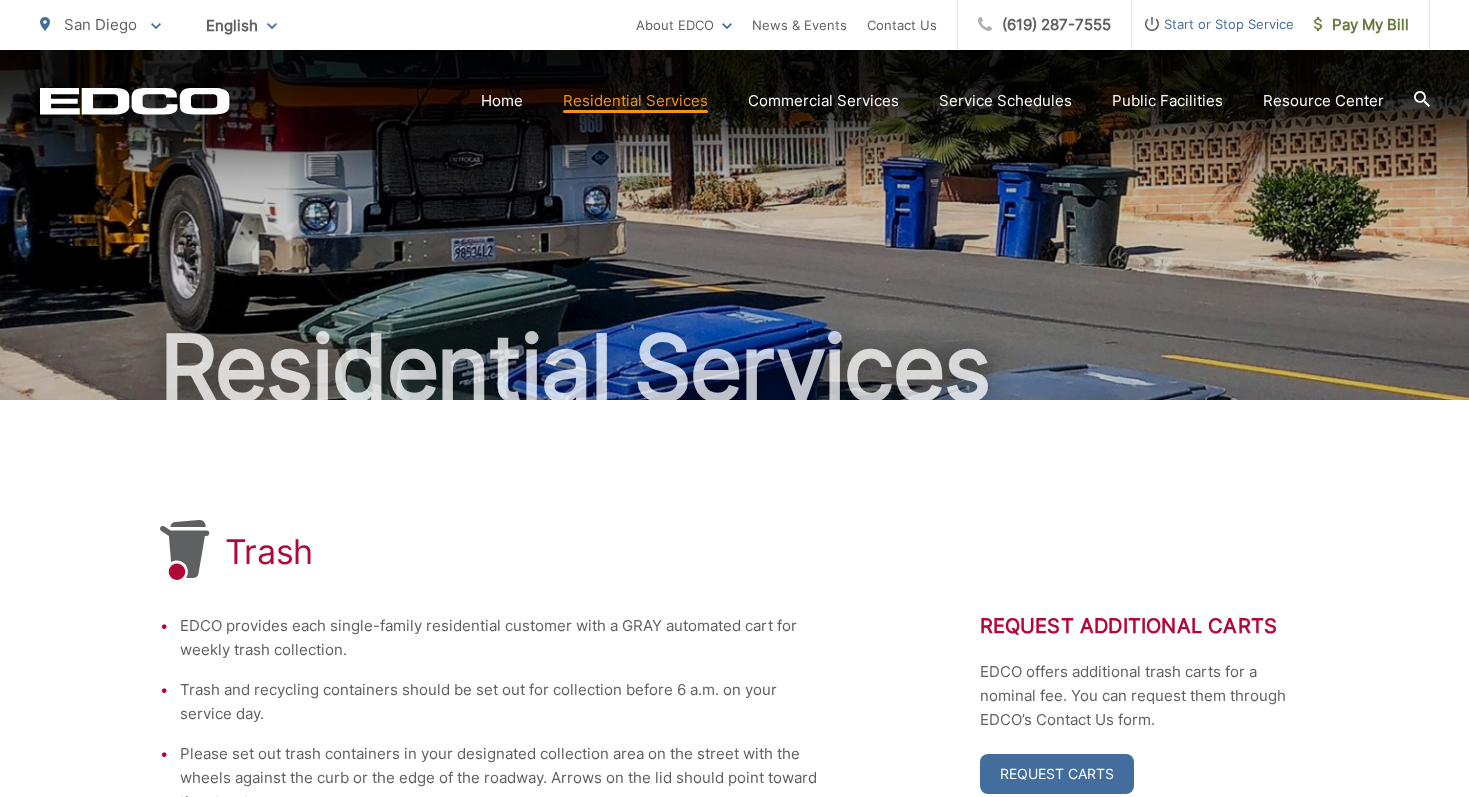 click on "Residential Services" at bounding box center [735, 225] 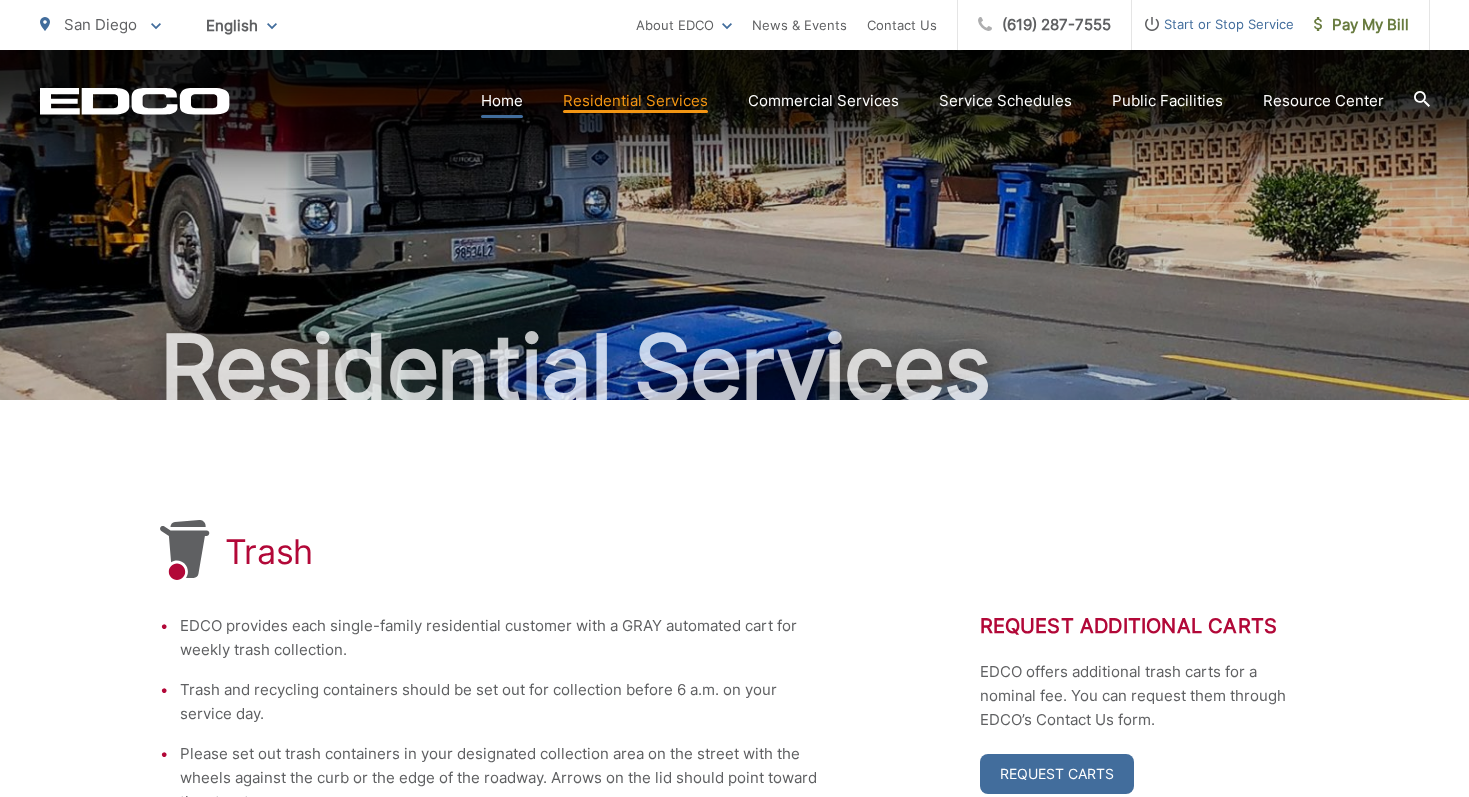 click on "Home" at bounding box center [502, 101] 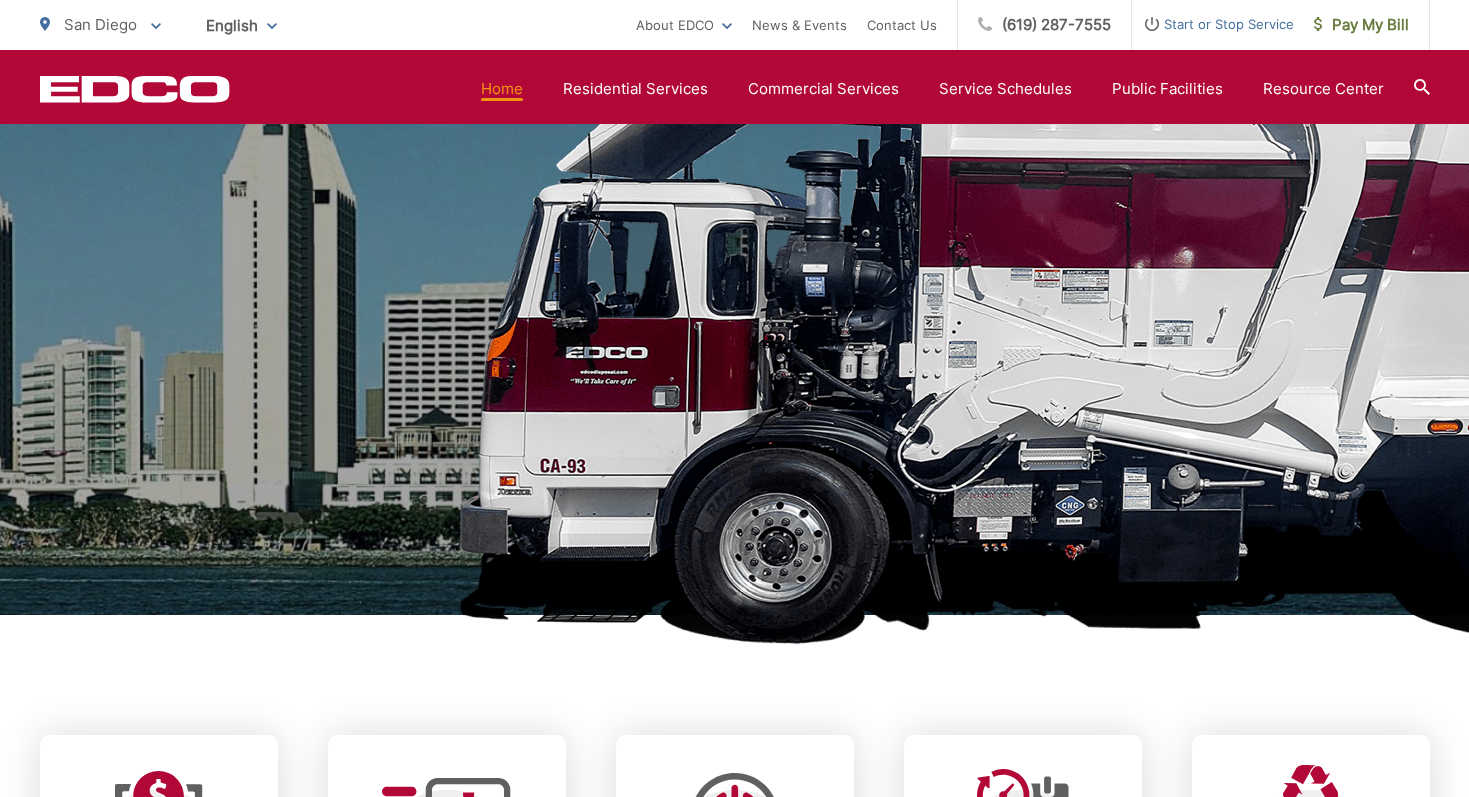scroll, scrollTop: 0, scrollLeft: 0, axis: both 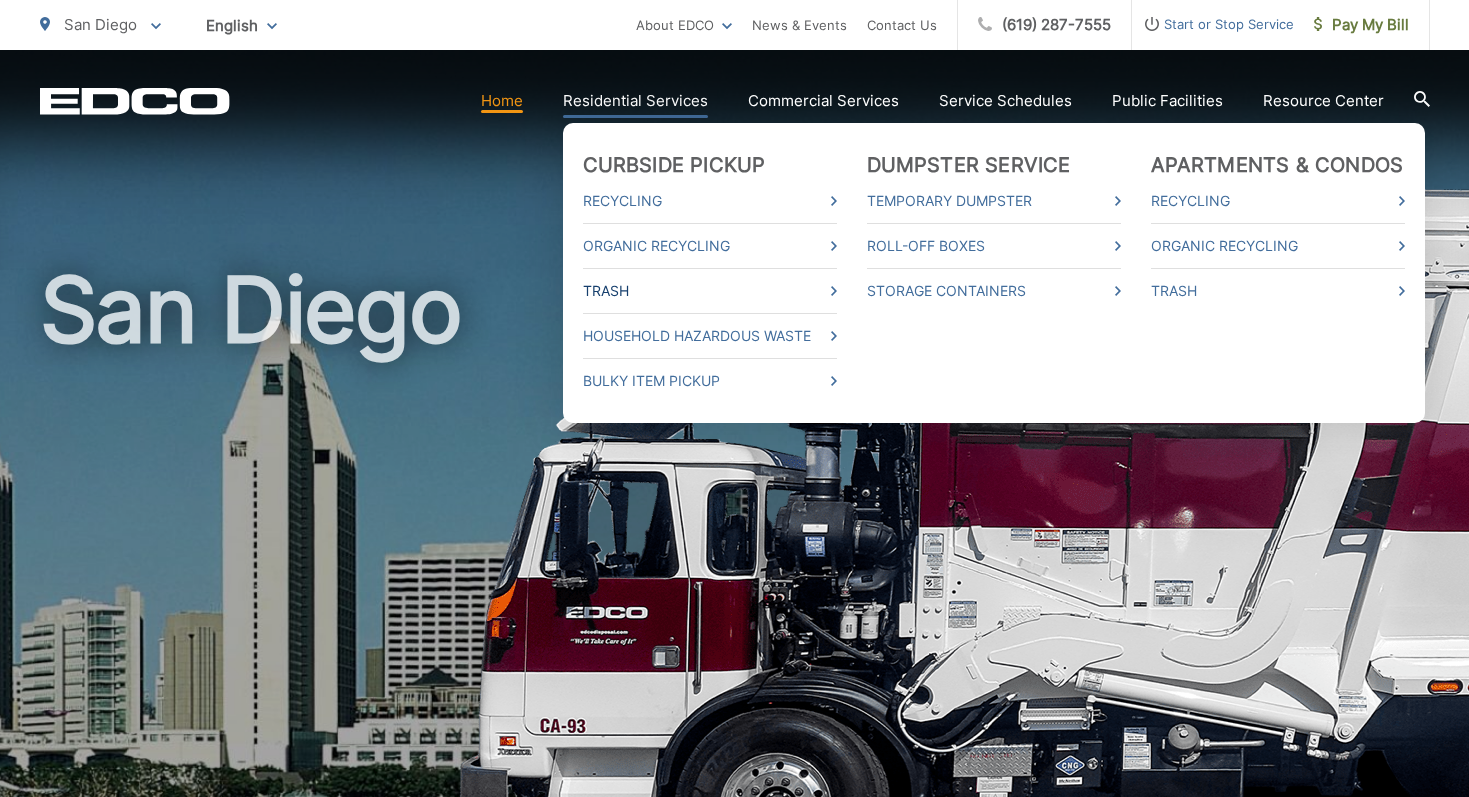 click on "Trash" at bounding box center [710, 291] 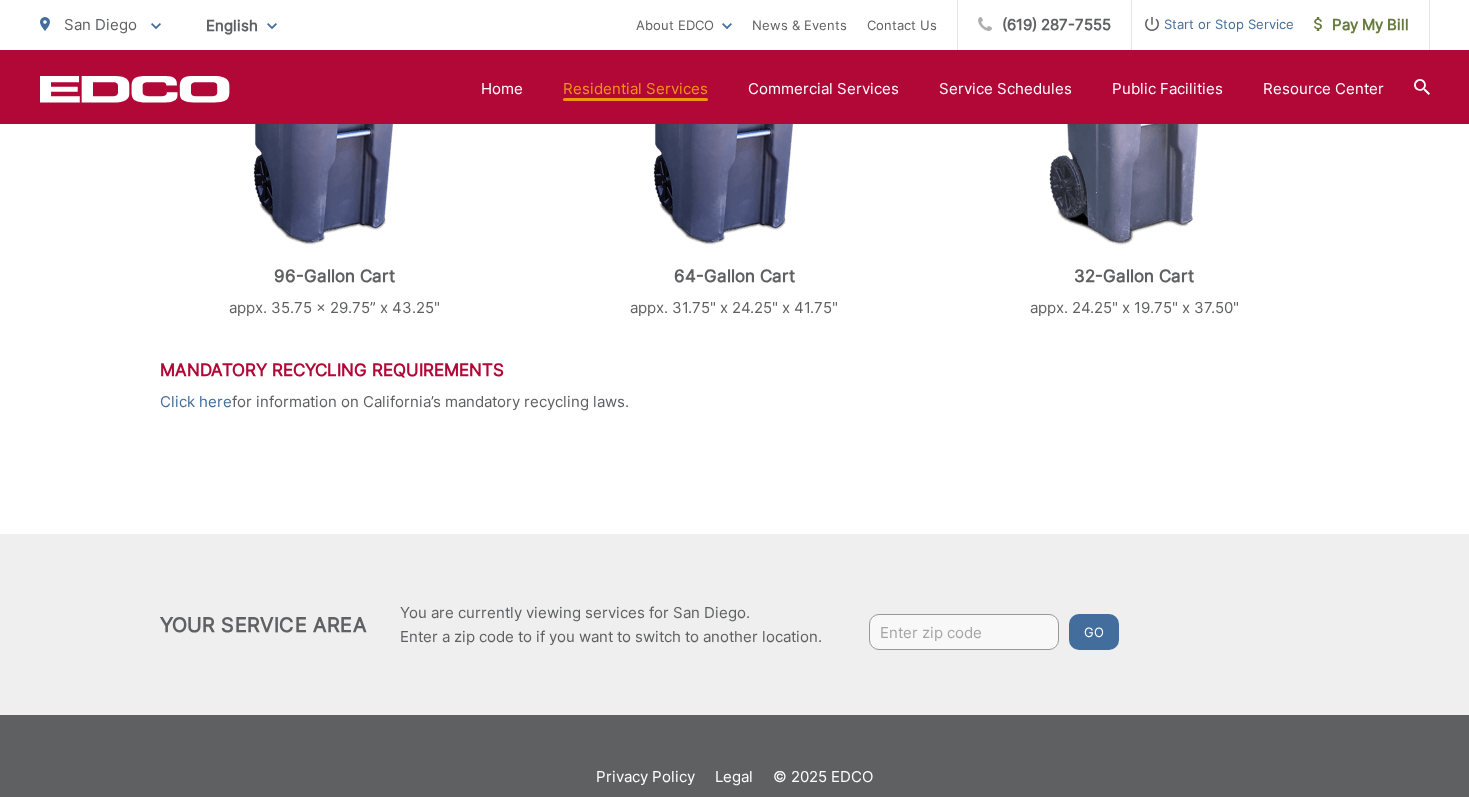 scroll, scrollTop: 1038, scrollLeft: 0, axis: vertical 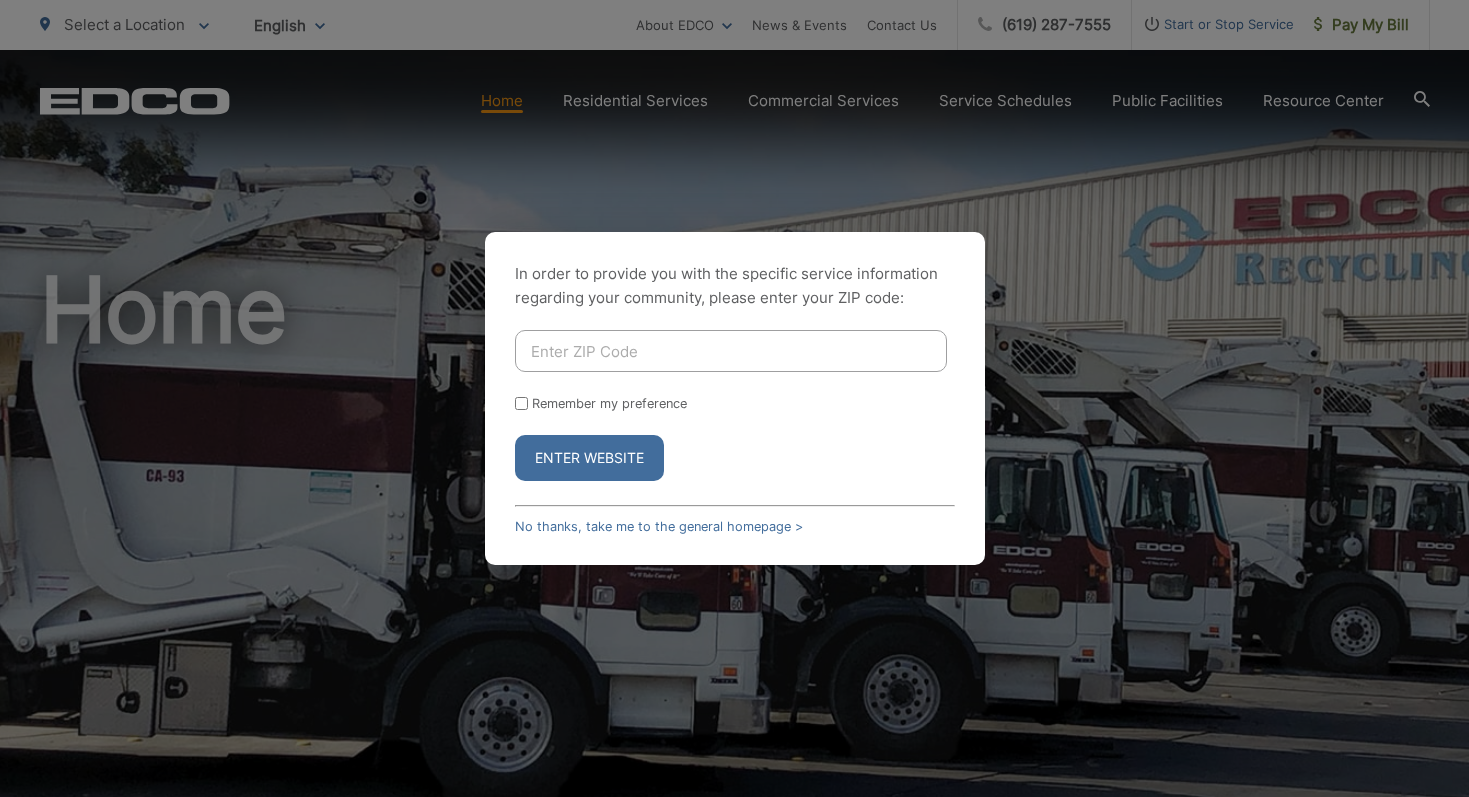 click at bounding box center (731, 351) 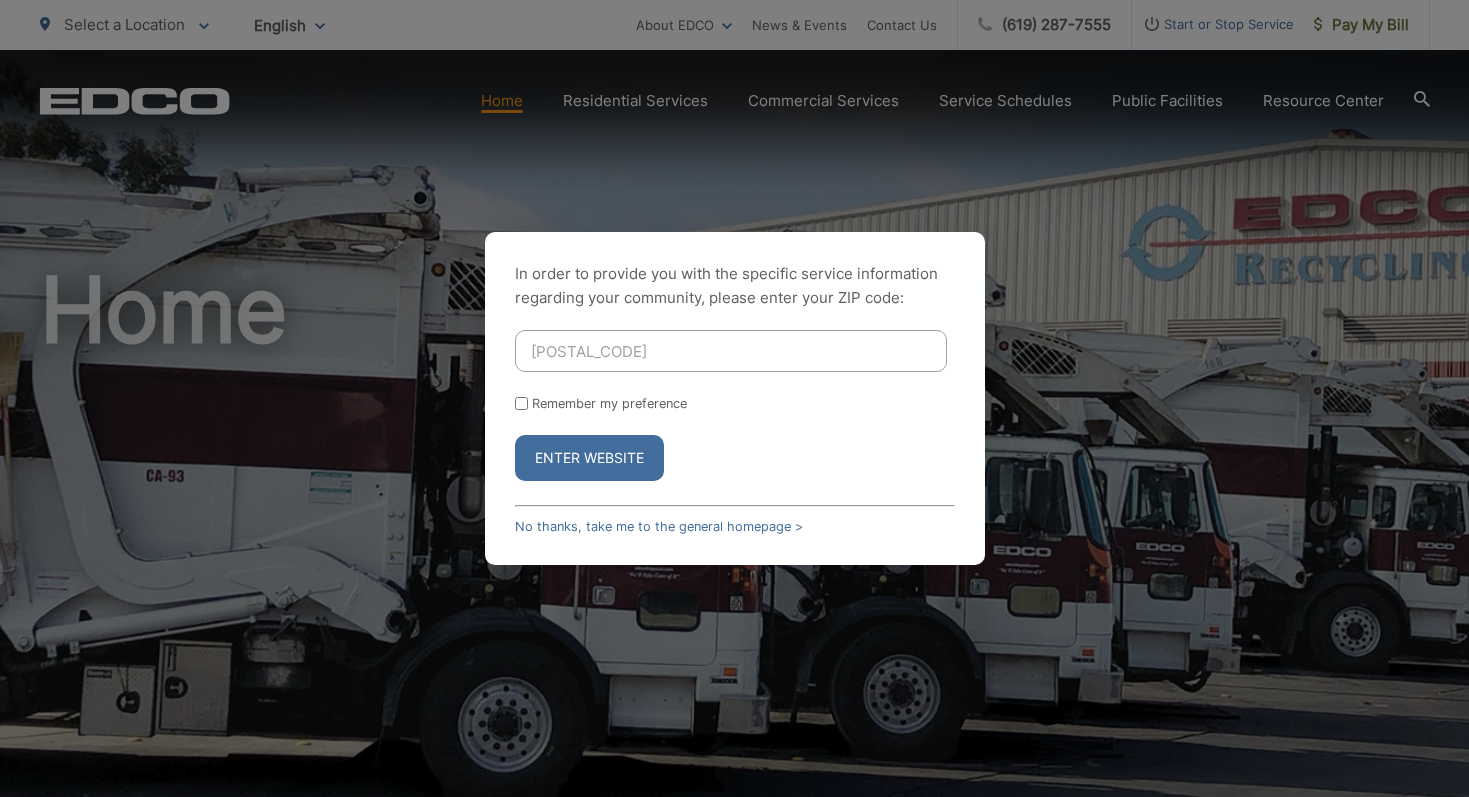 type on "92104" 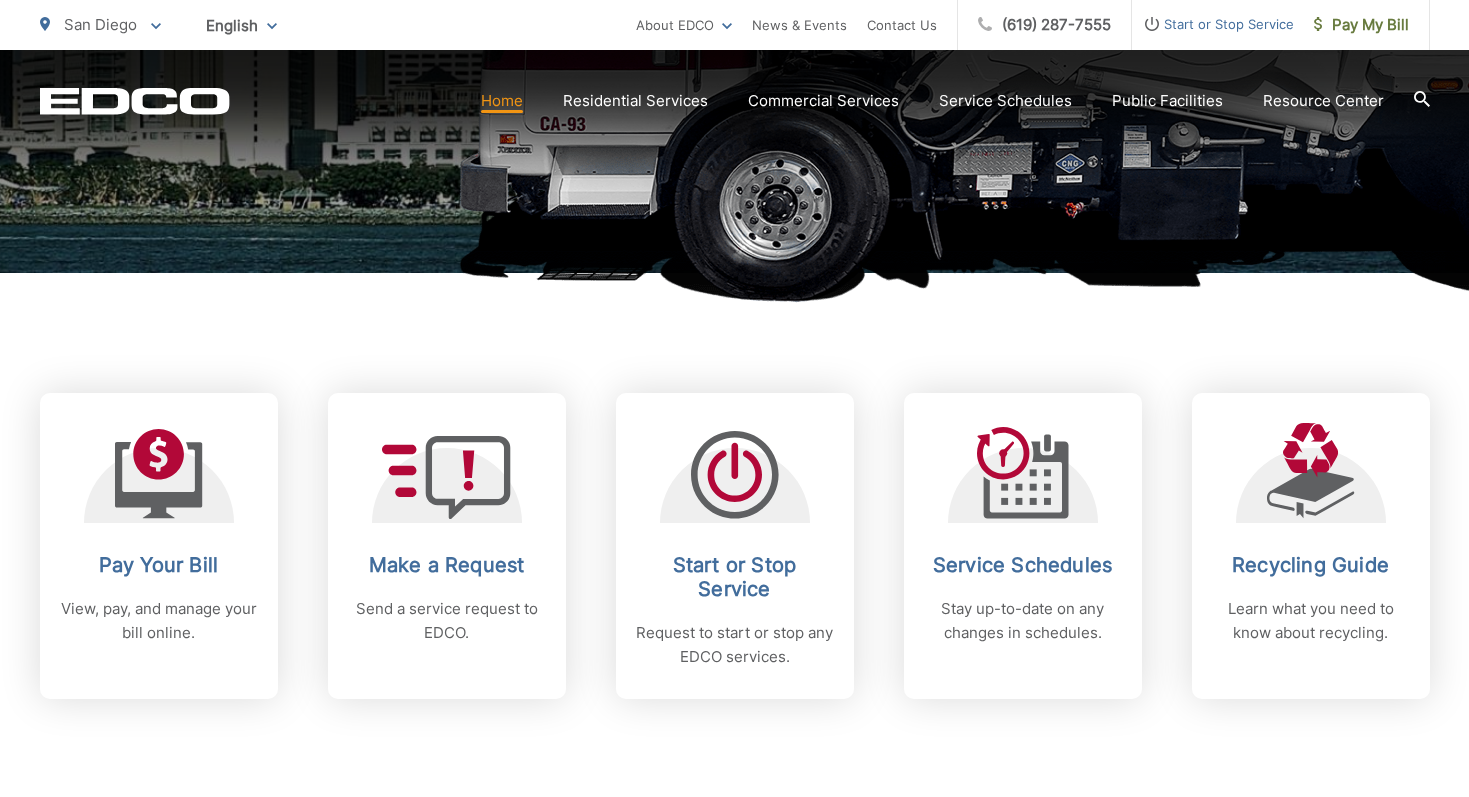 scroll, scrollTop: 605, scrollLeft: 0, axis: vertical 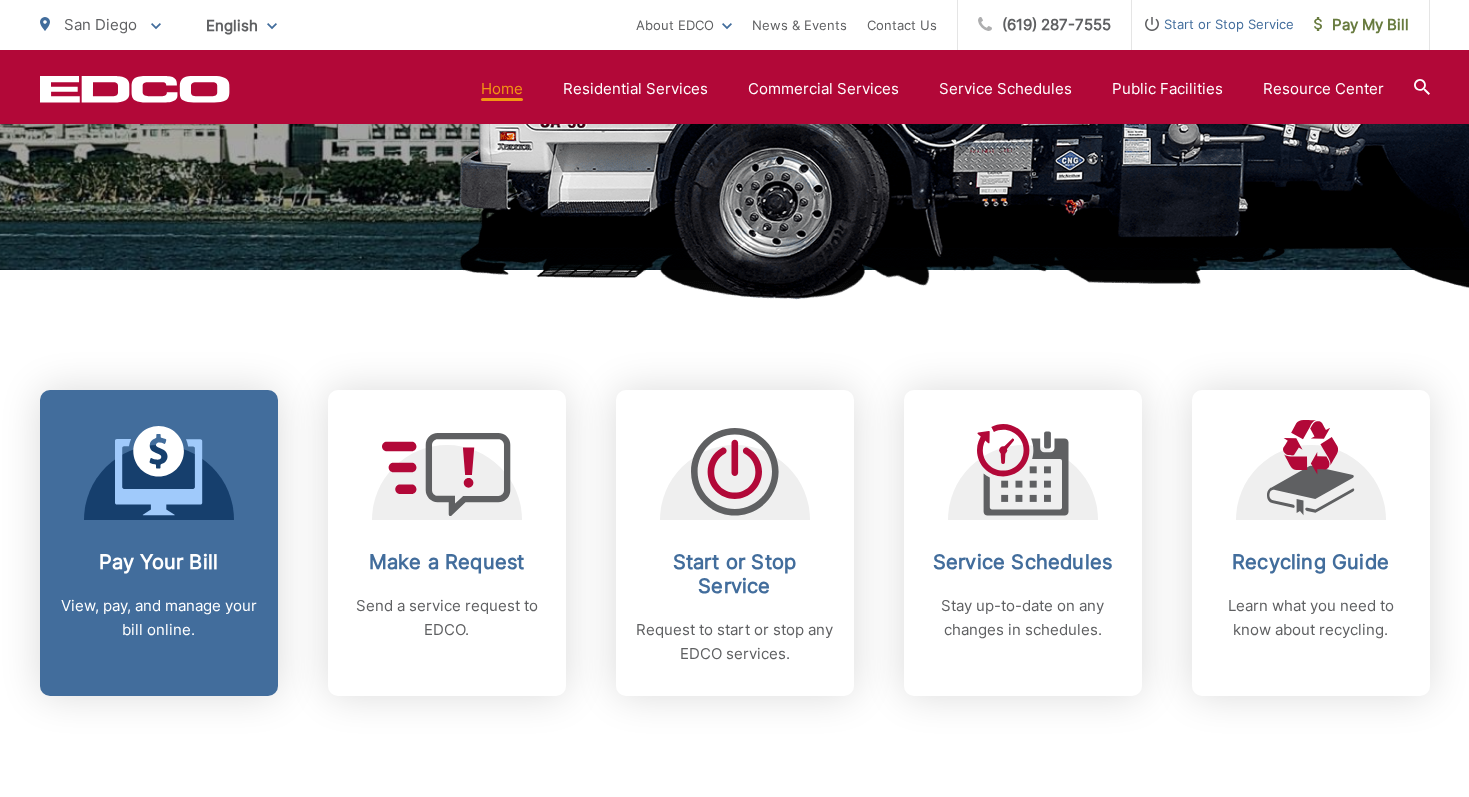 click 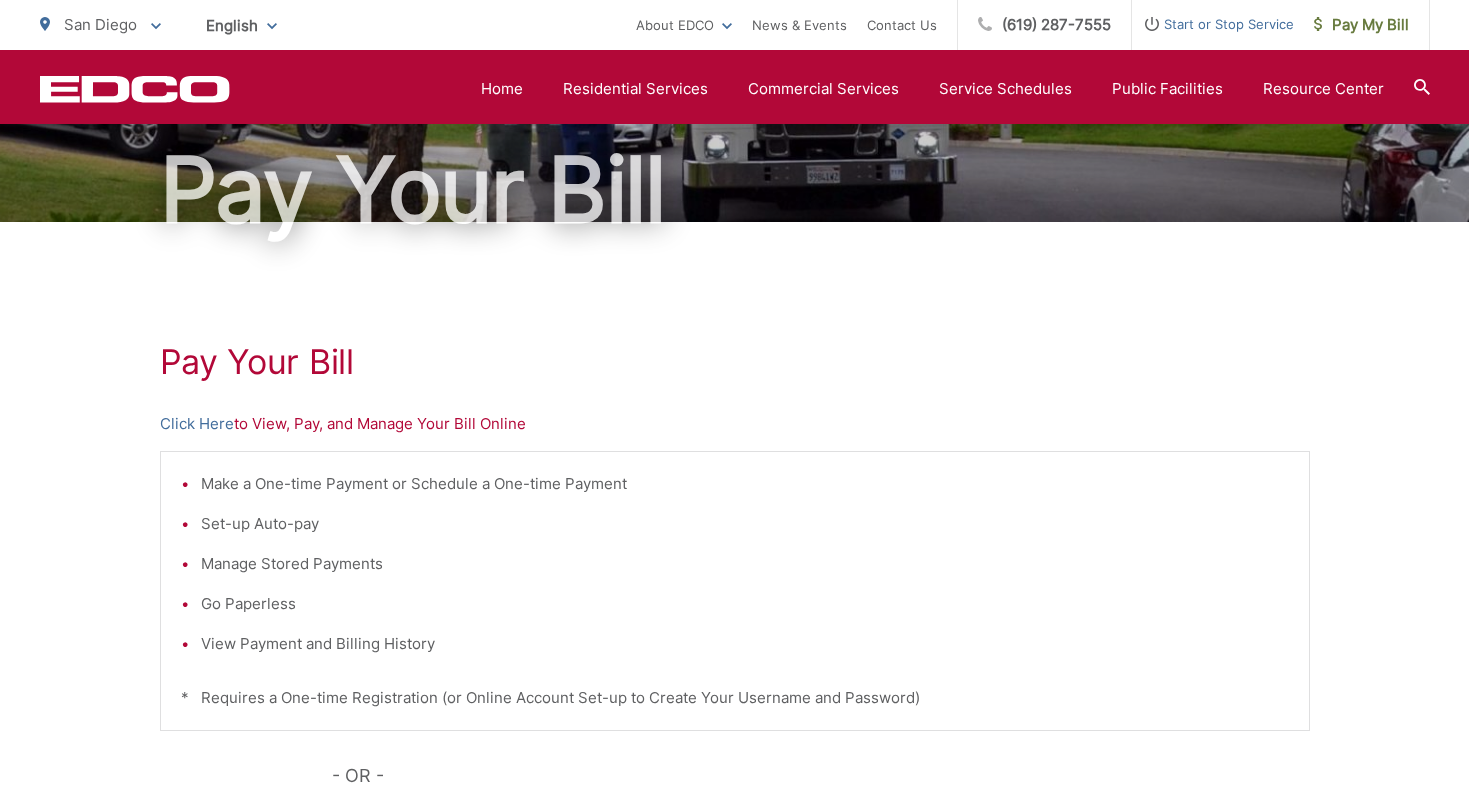 scroll, scrollTop: 177, scrollLeft: 0, axis: vertical 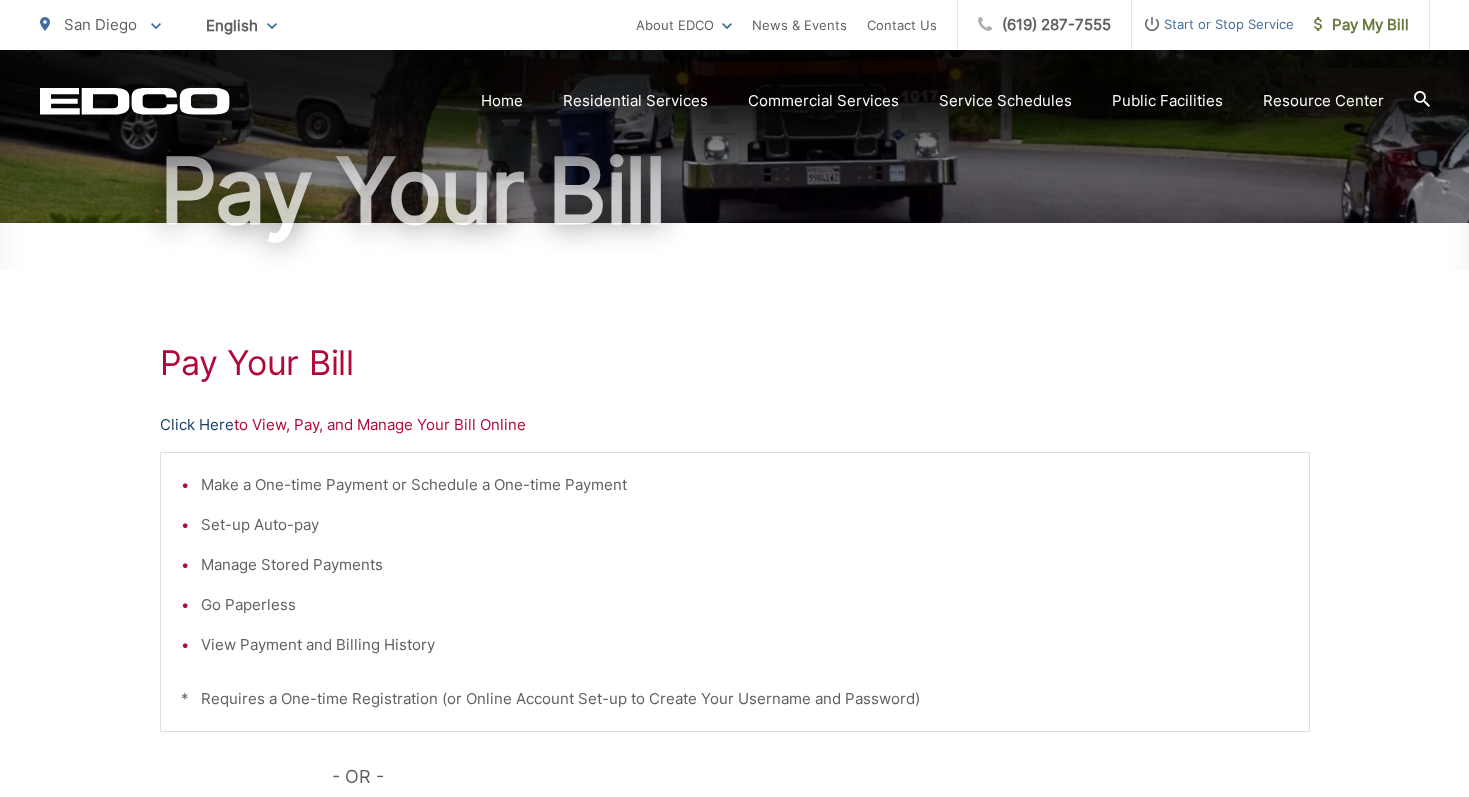 click on "Click Here" at bounding box center [197, 425] 